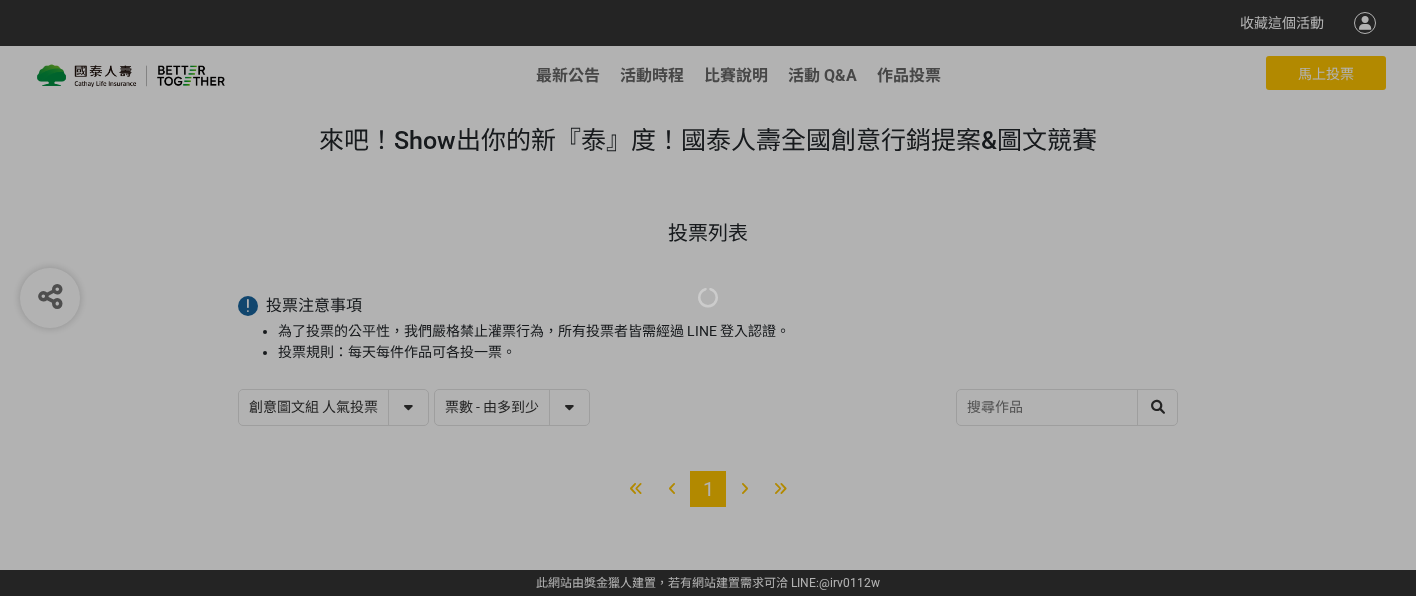 select on "vote" 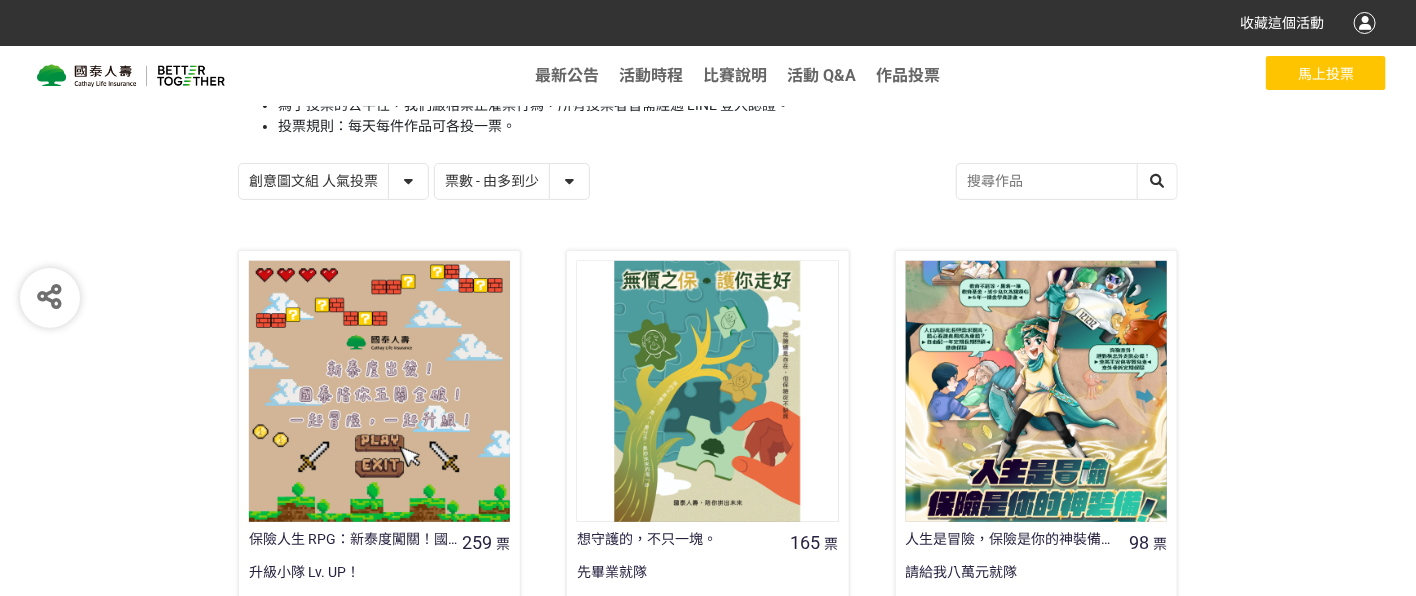 scroll, scrollTop: 453, scrollLeft: 0, axis: vertical 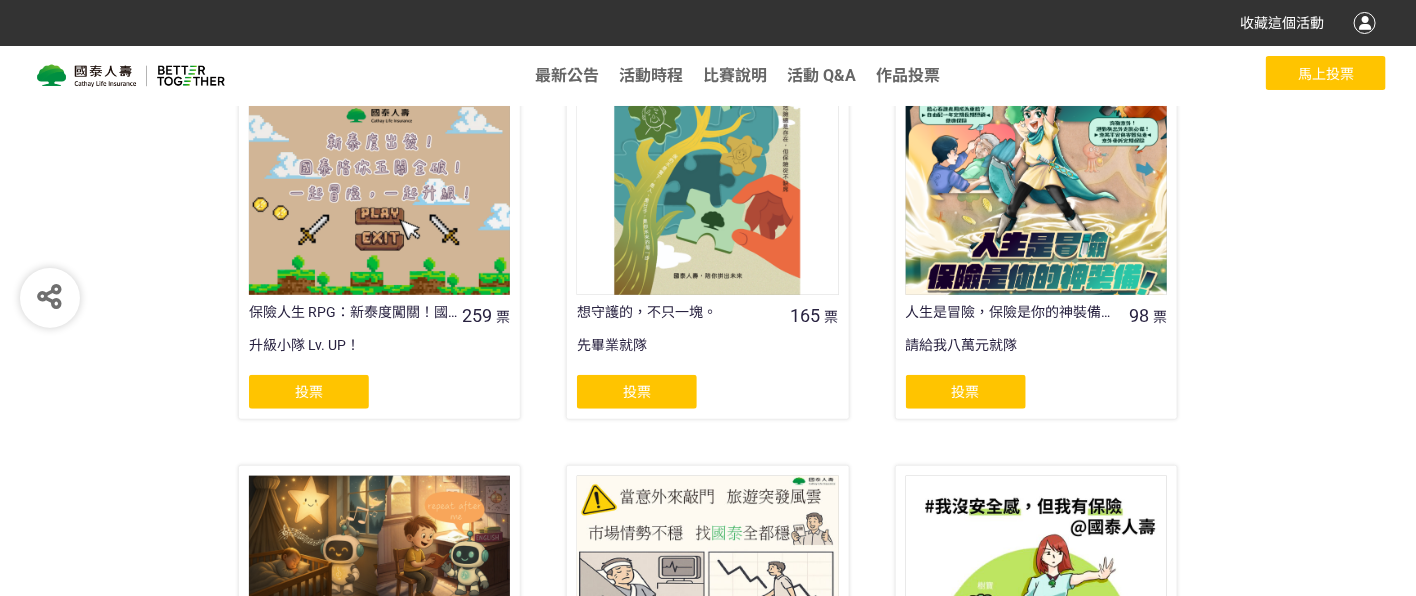 click on "投票" 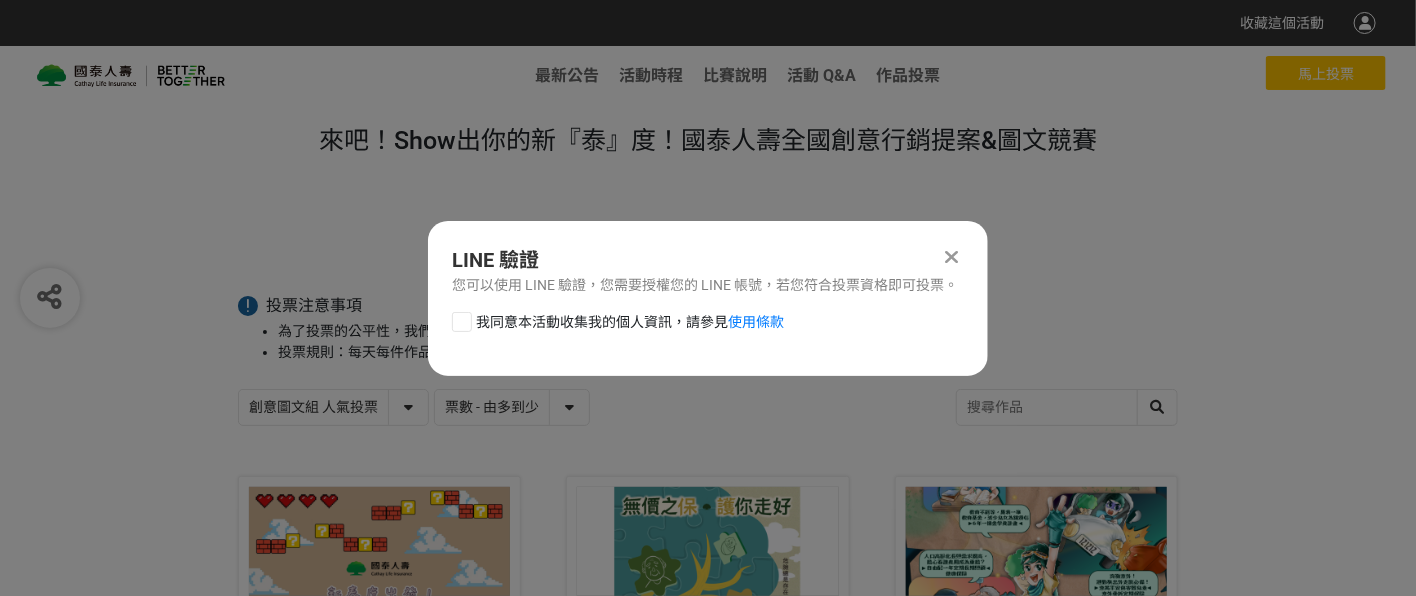scroll, scrollTop: 0, scrollLeft: 0, axis: both 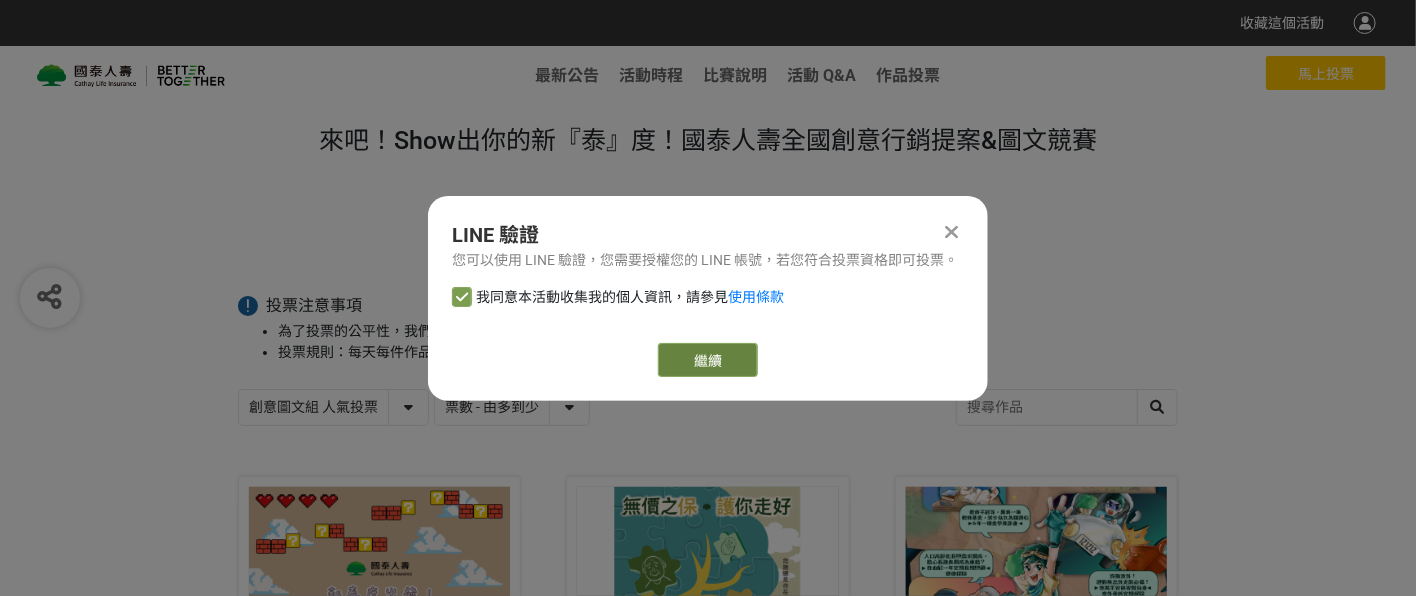 click on "繼續" at bounding box center (708, 360) 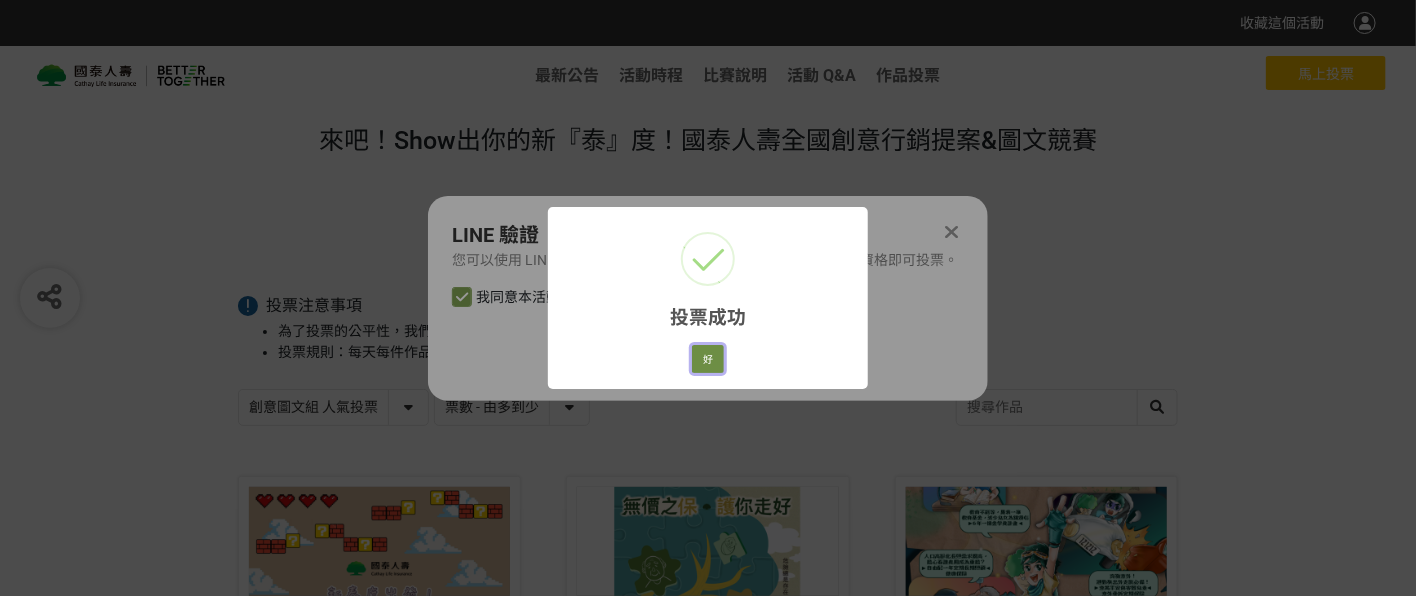 click on "好" at bounding box center [708, 359] 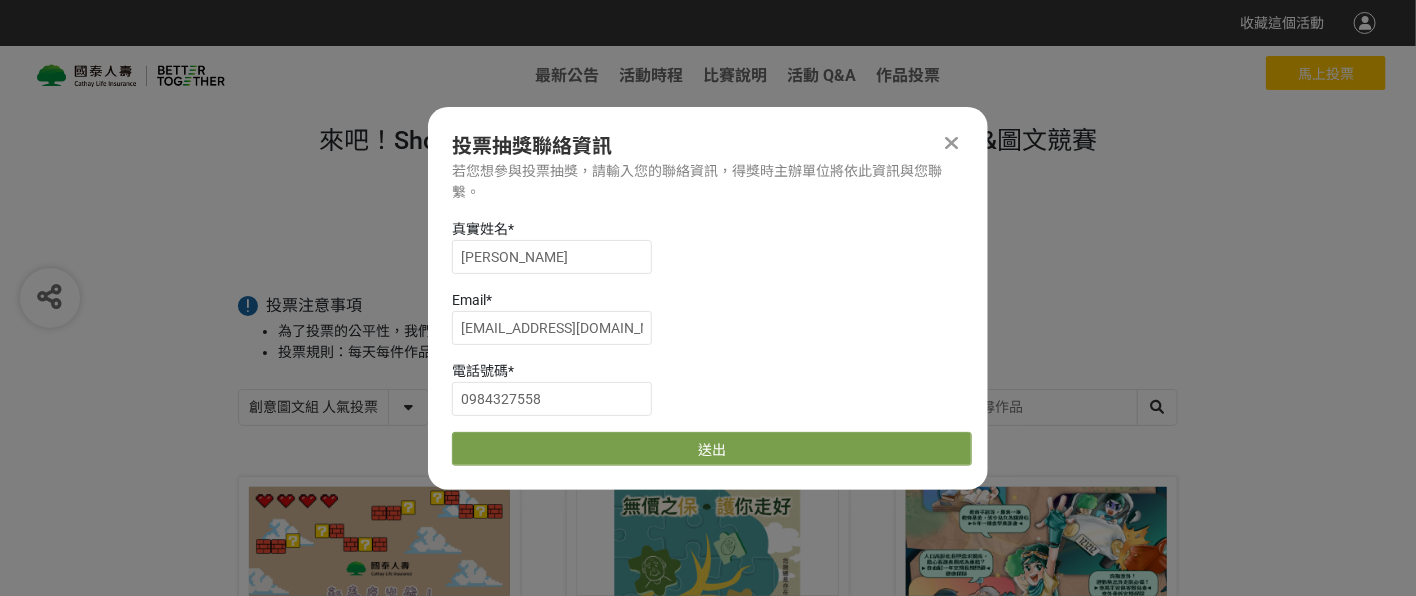 click on "真實姓名 * [PERSON_NAME] * [EMAIL_ADDRESS][DOMAIN_NAME] 電話號碼 * [PHONE_NUMBER] 送出" at bounding box center (708, 342) 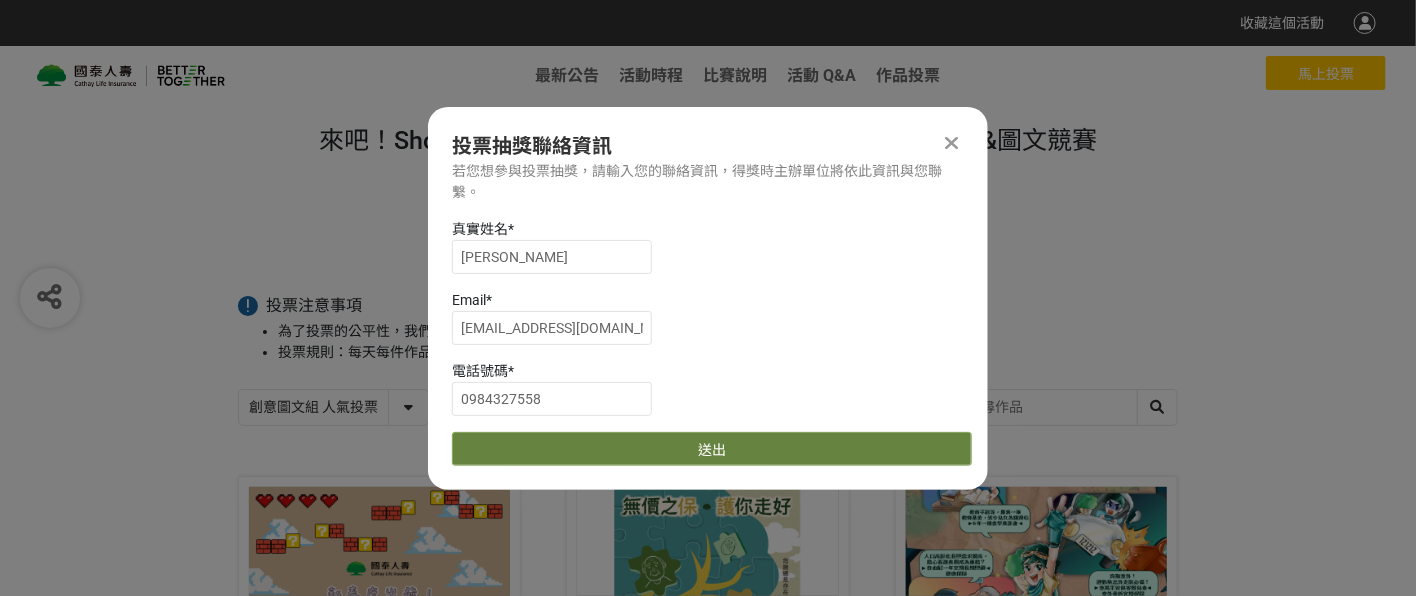click on "送出" at bounding box center (712, 449) 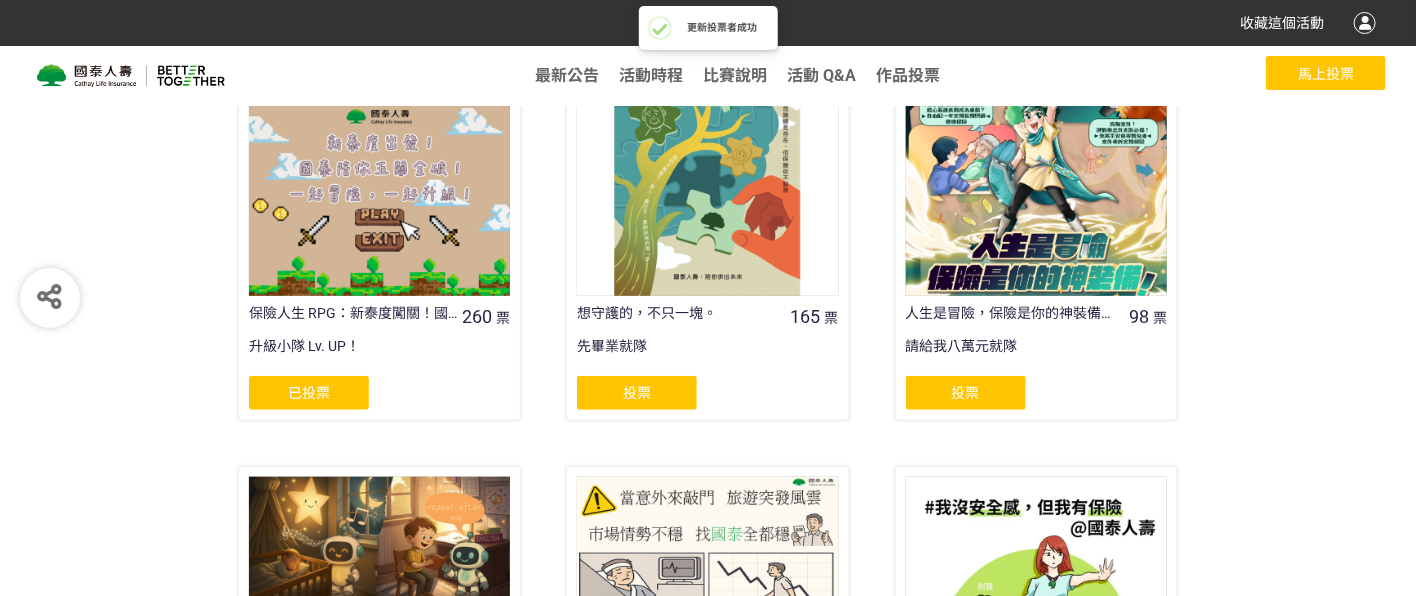 scroll, scrollTop: 225, scrollLeft: 0, axis: vertical 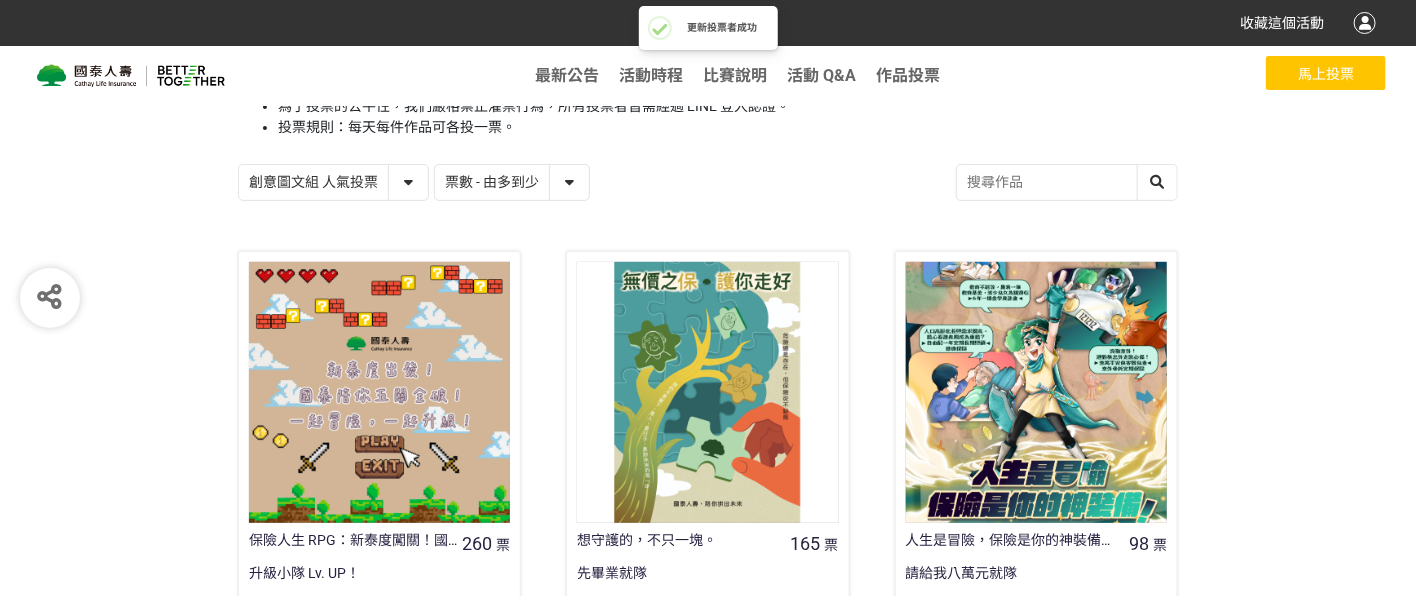 click on "創意圖文組 人氣投票 行銷提案組 人氣投票" at bounding box center (333, 182) 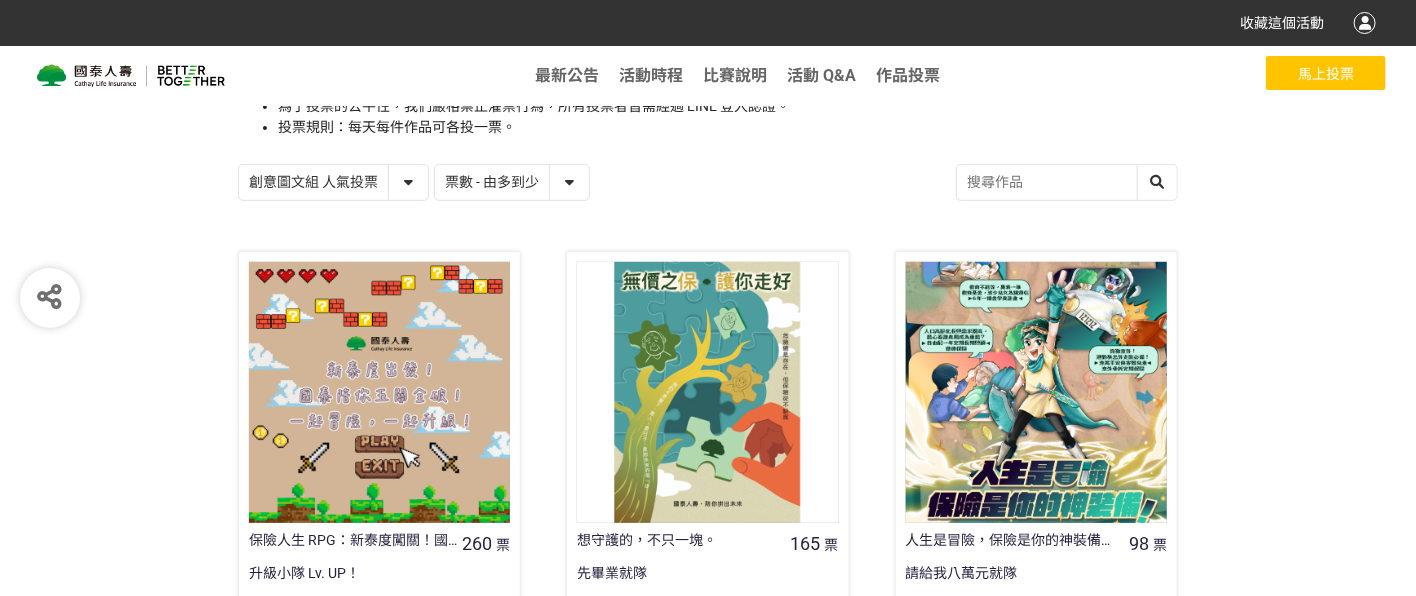select on "13115" 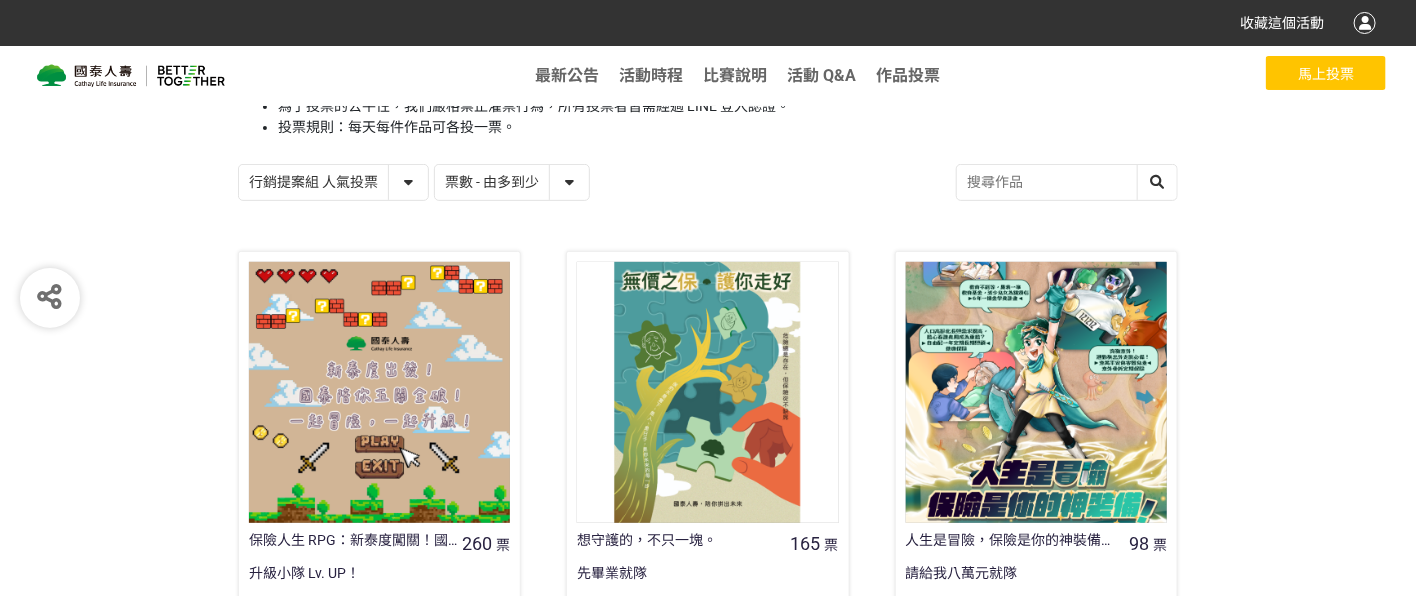 click on "行銷提案組 人氣投票" 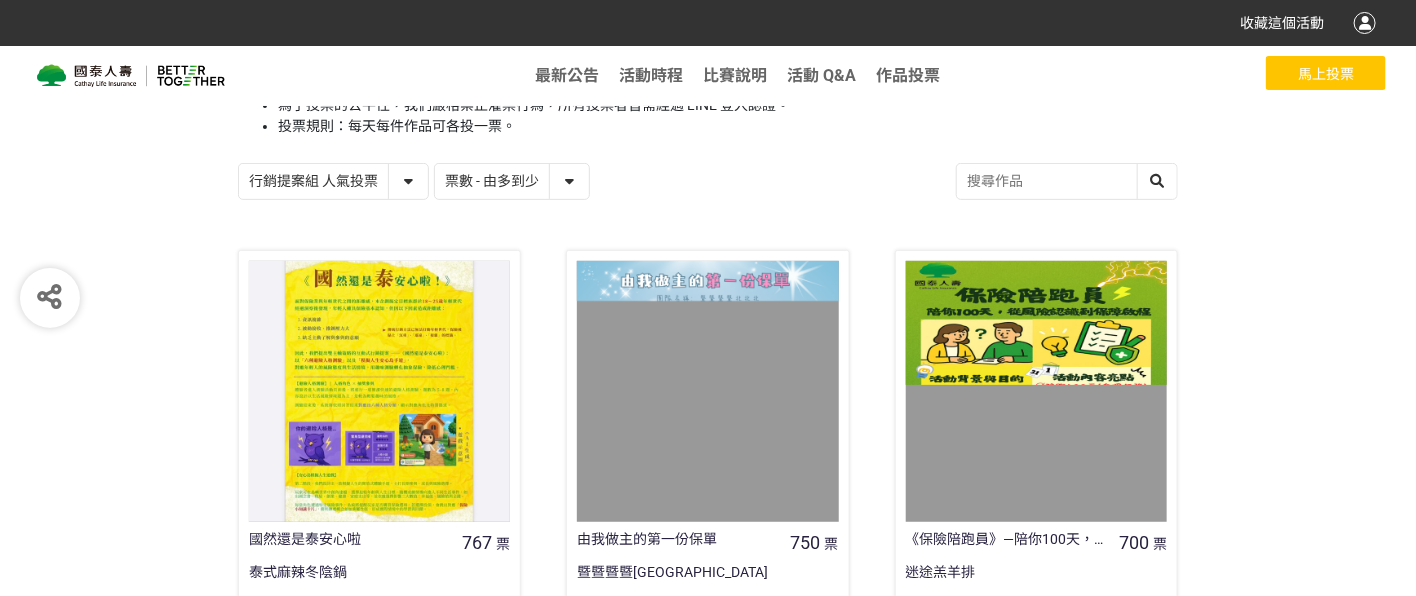 scroll, scrollTop: 453, scrollLeft: 0, axis: vertical 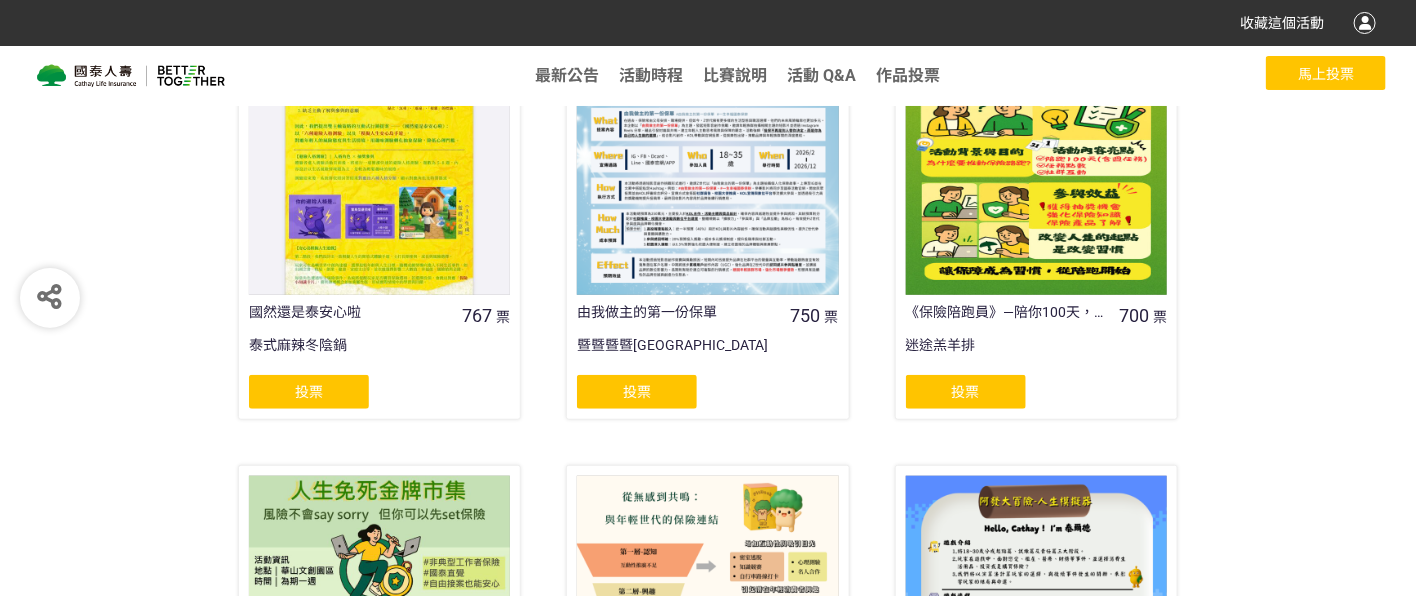 click on "投票" 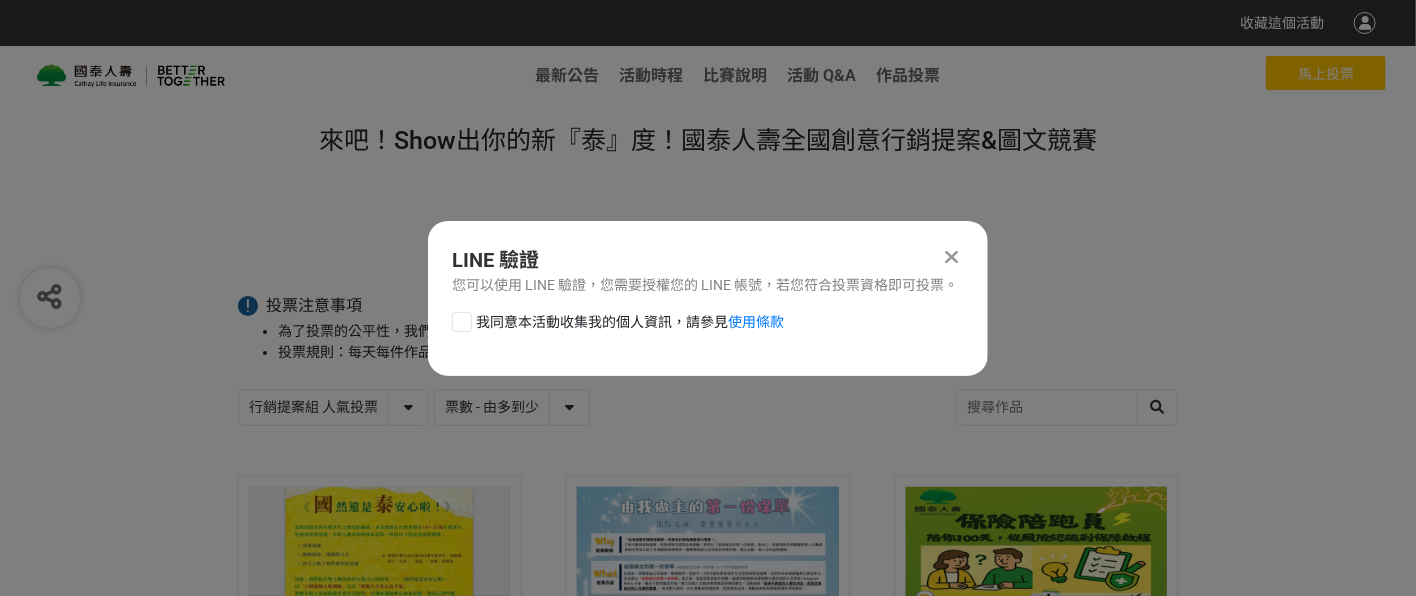 scroll, scrollTop: 0, scrollLeft: 0, axis: both 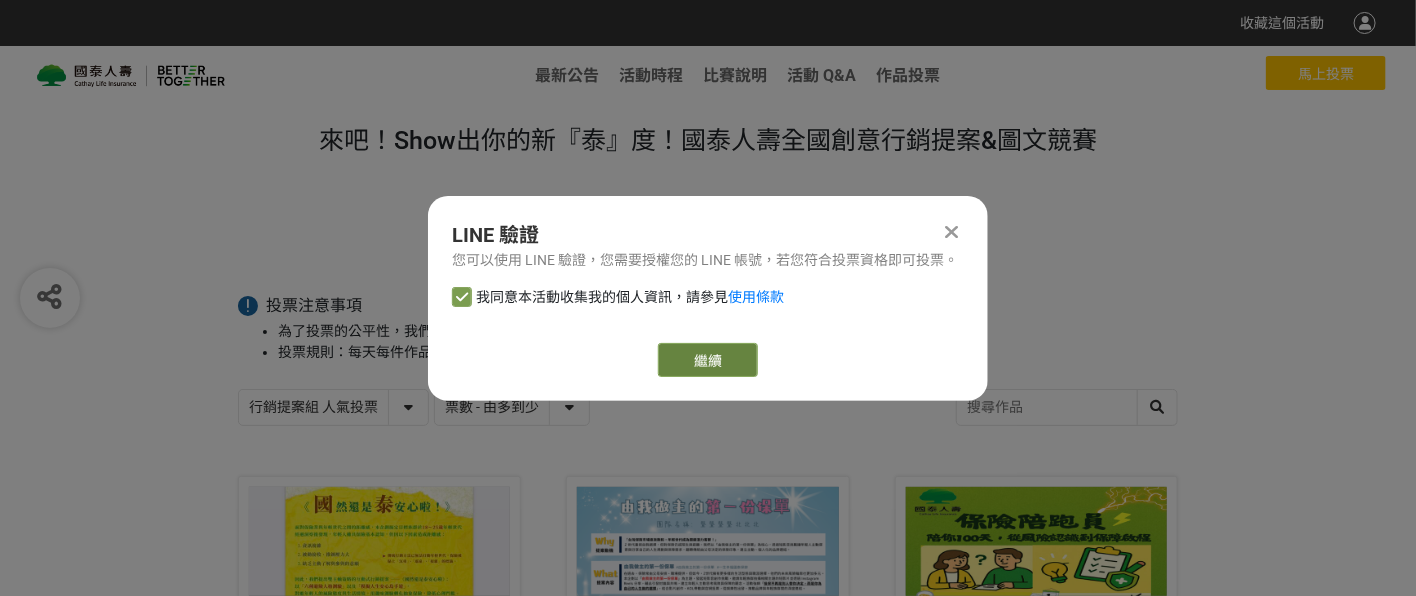 click on "繼續" at bounding box center (708, 360) 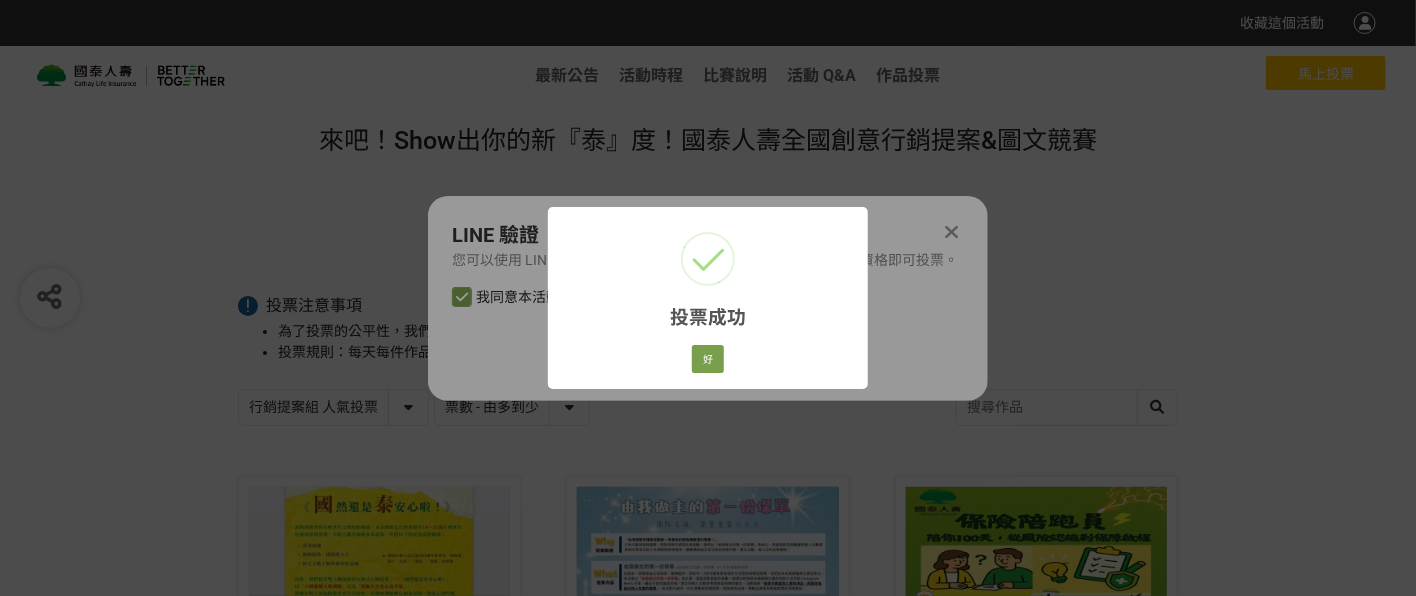 click on "好 Cancel" at bounding box center (708, 359) 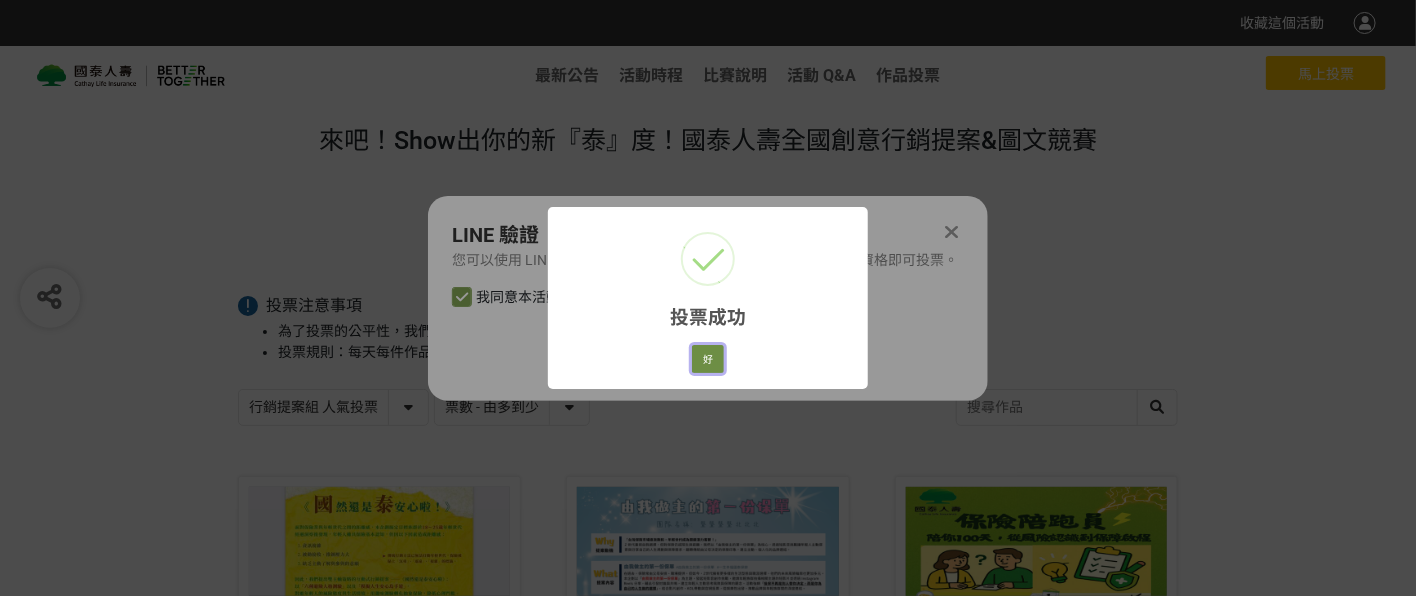 click on "好" at bounding box center [708, 359] 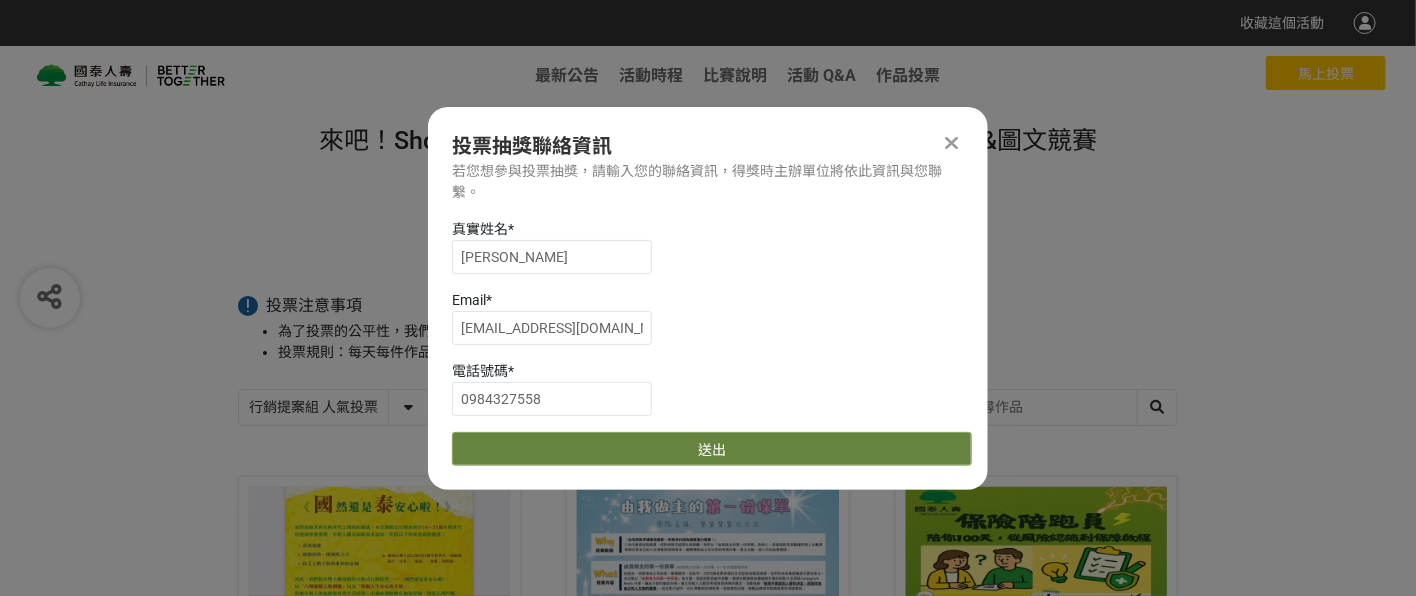 click on "送出" at bounding box center (712, 449) 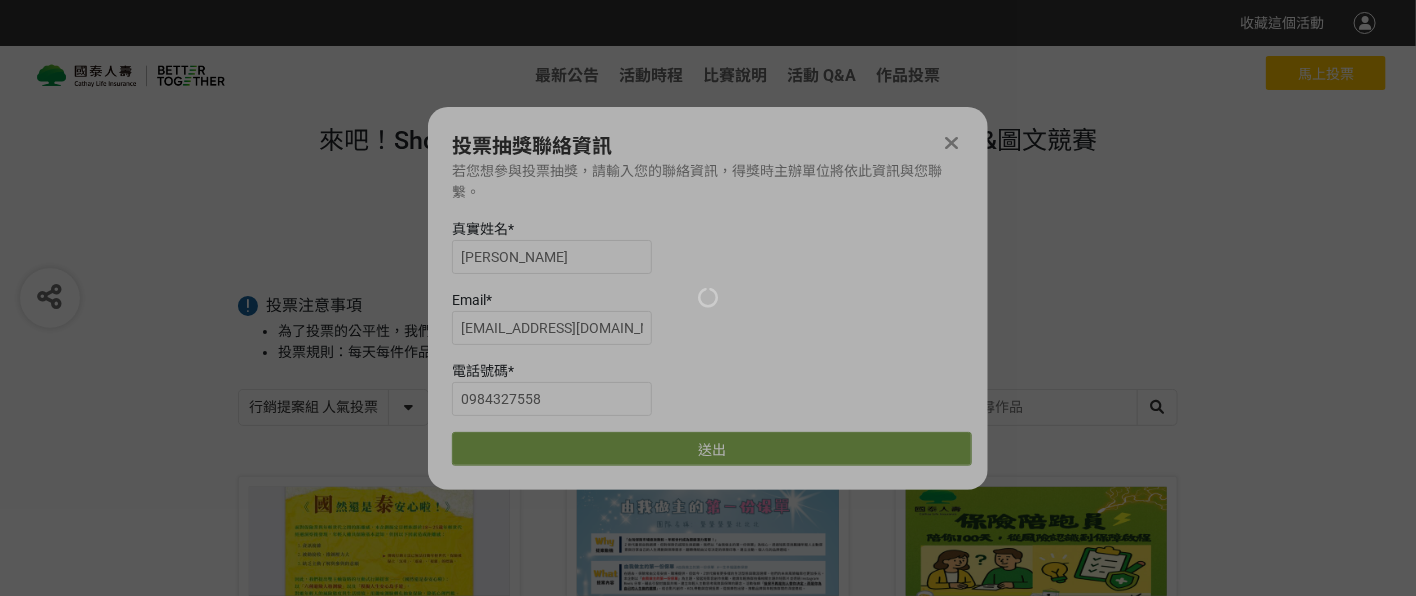 scroll, scrollTop: 452, scrollLeft: 0, axis: vertical 